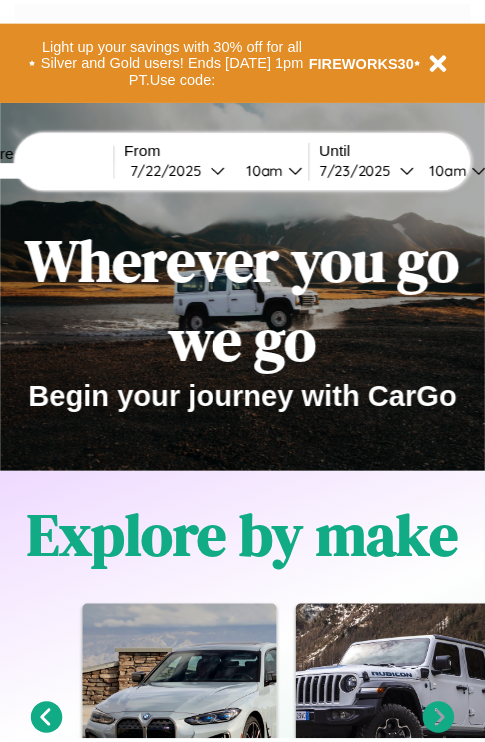 scroll, scrollTop: 0, scrollLeft: 0, axis: both 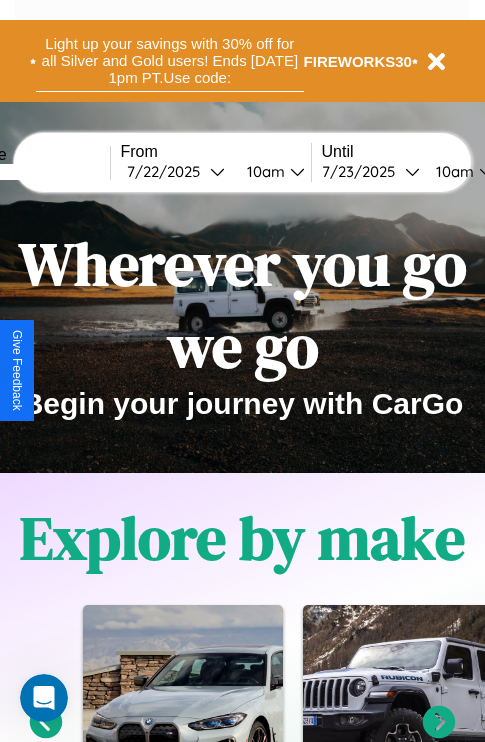 click on "Light up your savings with 30% off for all Silver and Gold users! Ends 8/1 at 1pm PT.  Use code:" at bounding box center (170, 61) 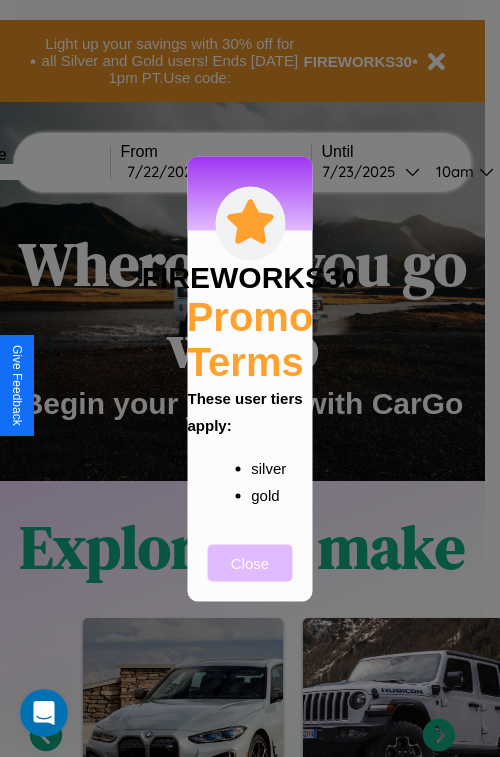 click on "Close" at bounding box center [250, 562] 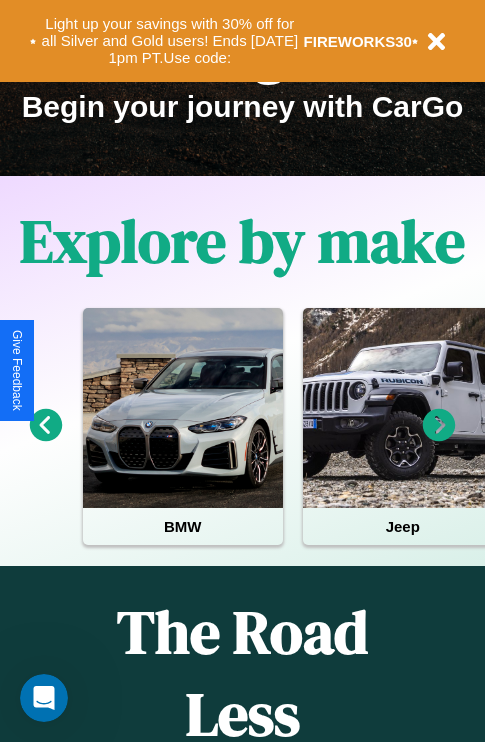 scroll, scrollTop: 817, scrollLeft: 0, axis: vertical 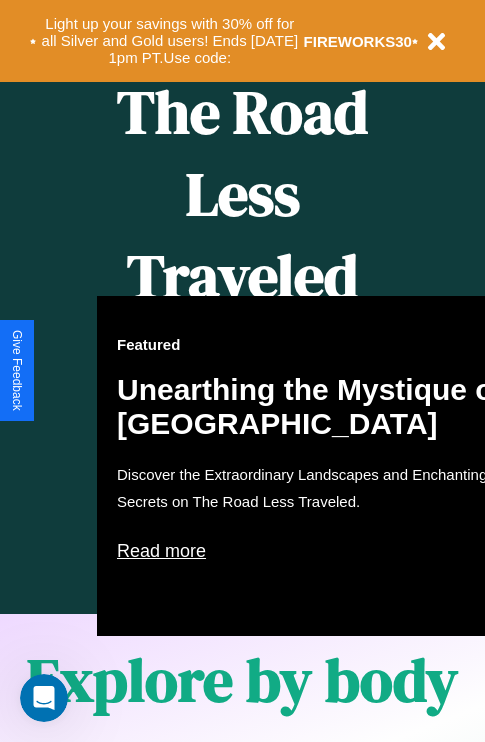 click on "Featured Unearthing the Mystique of Iceland Discover the Extraordinary Landscapes and Enchanting Secrets on The Road Less Traveled. Read more" at bounding box center (317, 466) 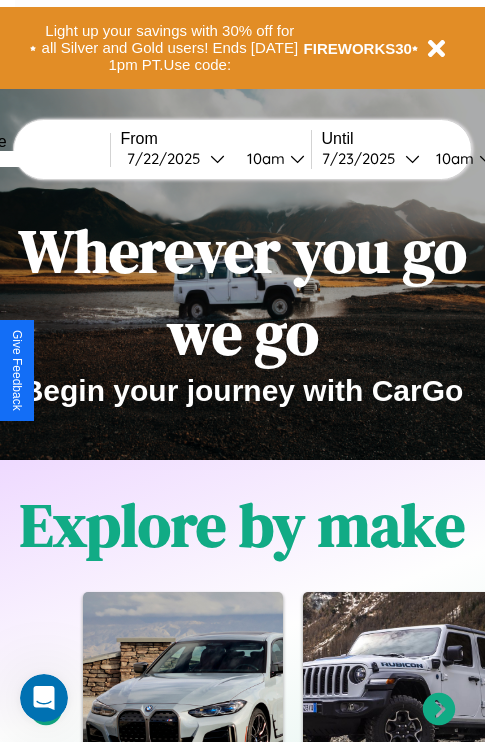 scroll, scrollTop: 0, scrollLeft: 0, axis: both 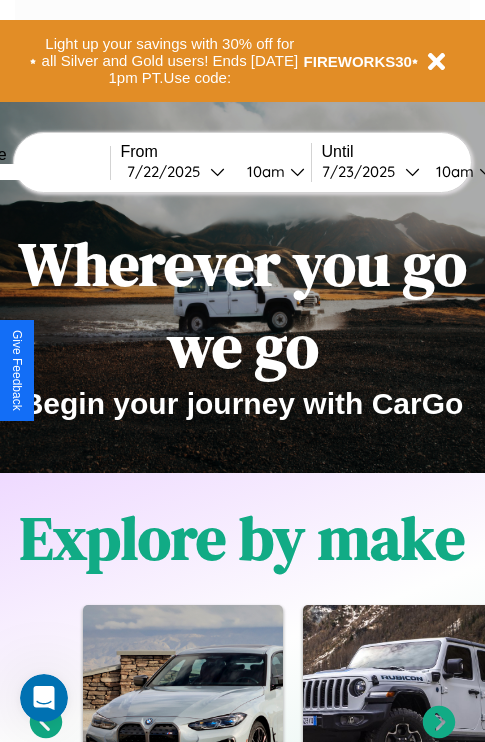 click at bounding box center [35, 172] 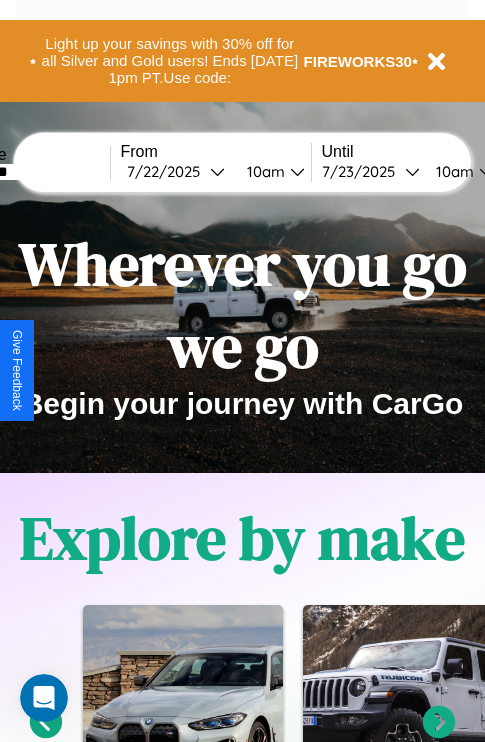 type on "********" 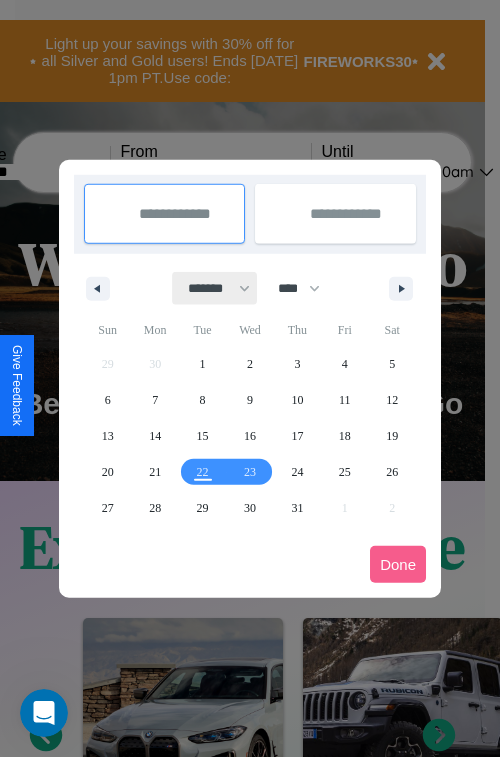 click on "******* ******** ***** ***** *** **** **** ****** ********* ******* ******** ********" at bounding box center (215, 288) 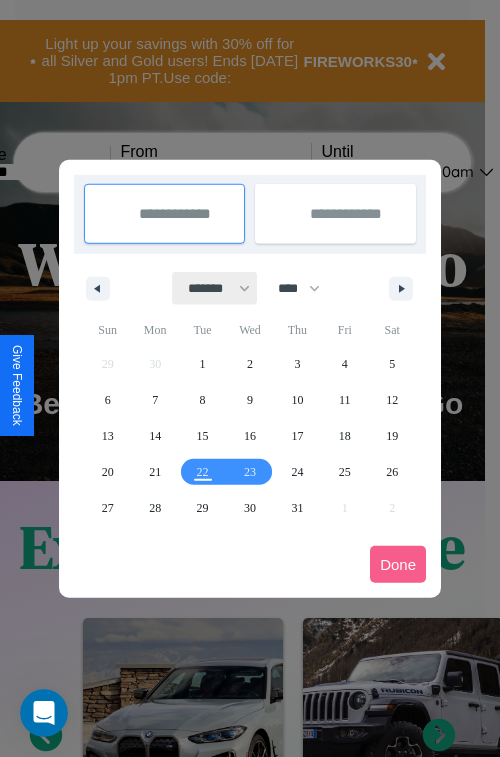 select on "*" 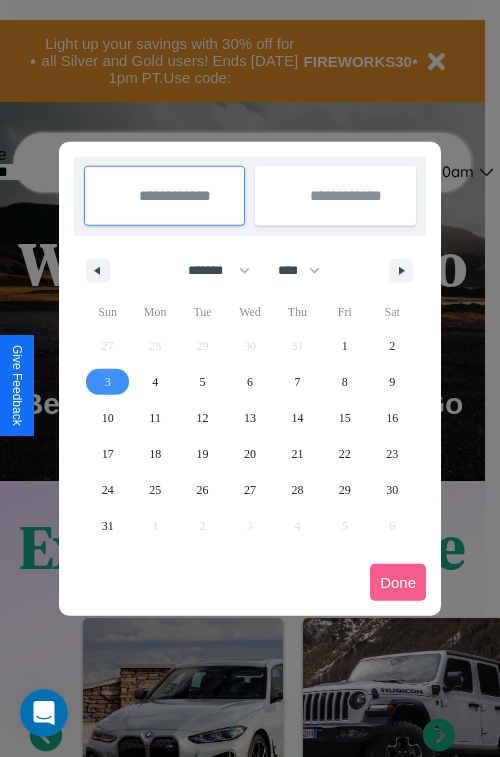 click on "3" at bounding box center [108, 382] 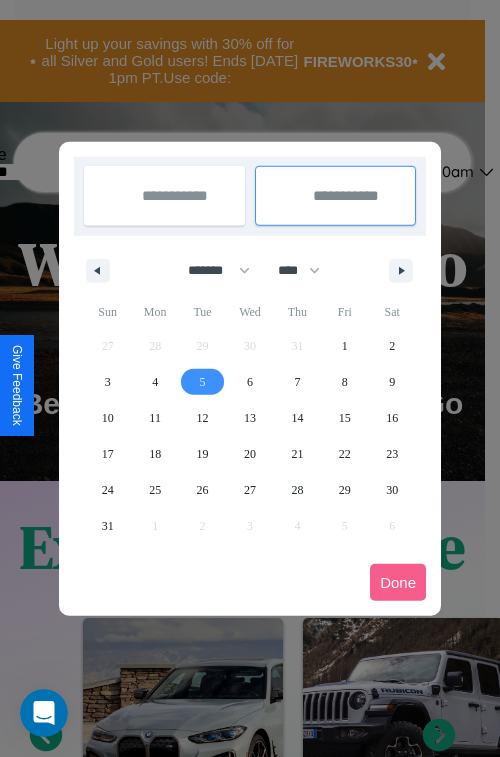 click on "5" at bounding box center [203, 382] 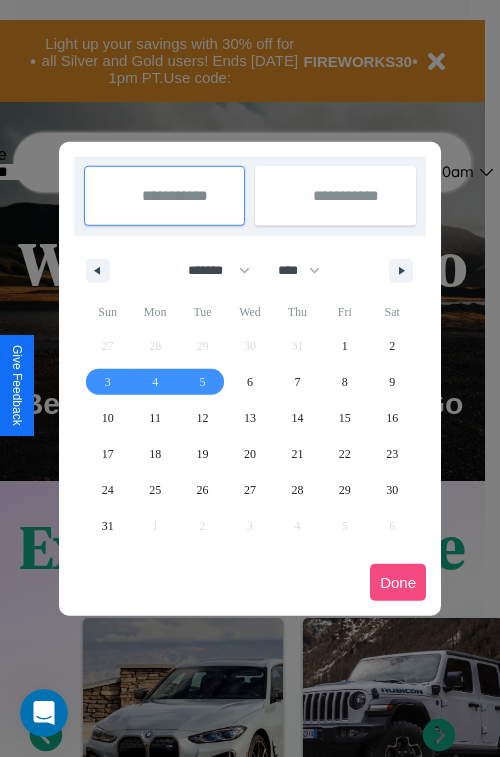 click on "Done" at bounding box center (398, 582) 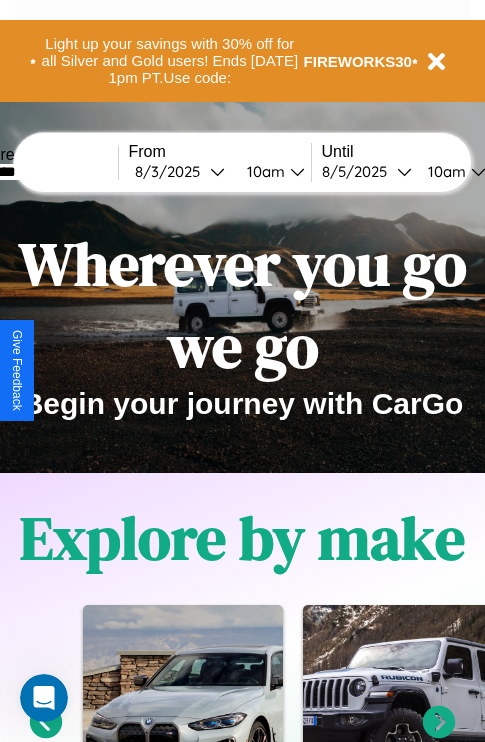 scroll, scrollTop: 0, scrollLeft: 68, axis: horizontal 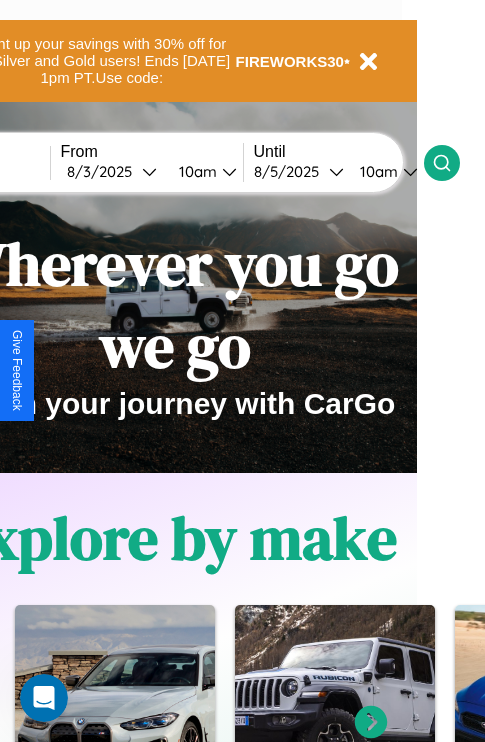 click 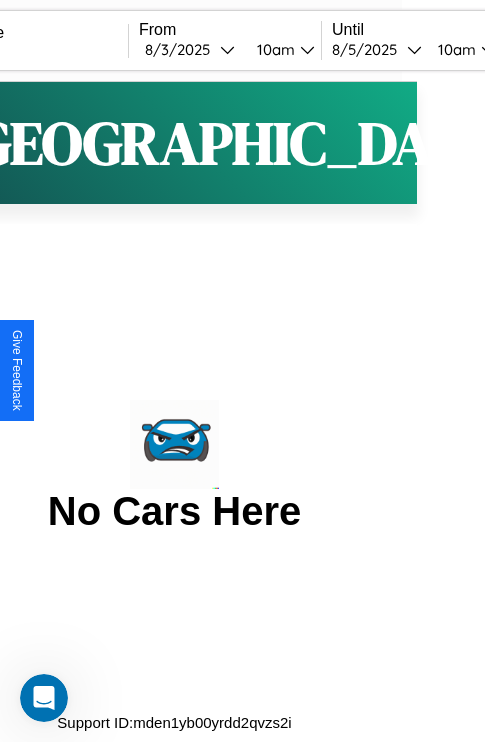 scroll, scrollTop: 0, scrollLeft: 0, axis: both 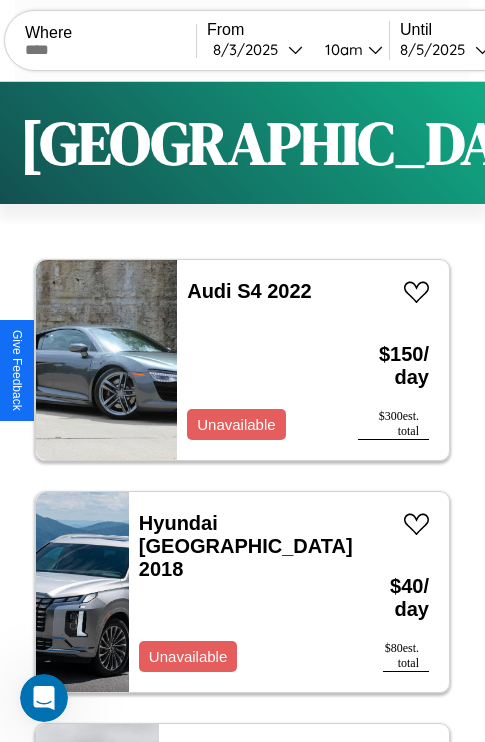 click on "Filters" at bounding box center [640, 143] 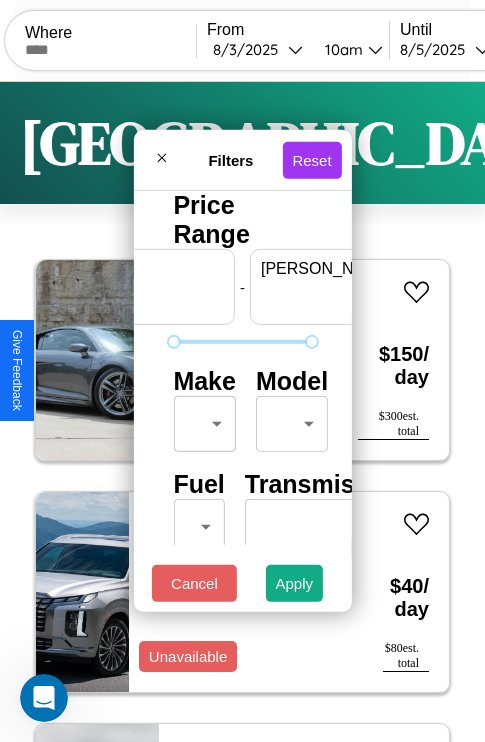 scroll, scrollTop: 0, scrollLeft: 124, axis: horizontal 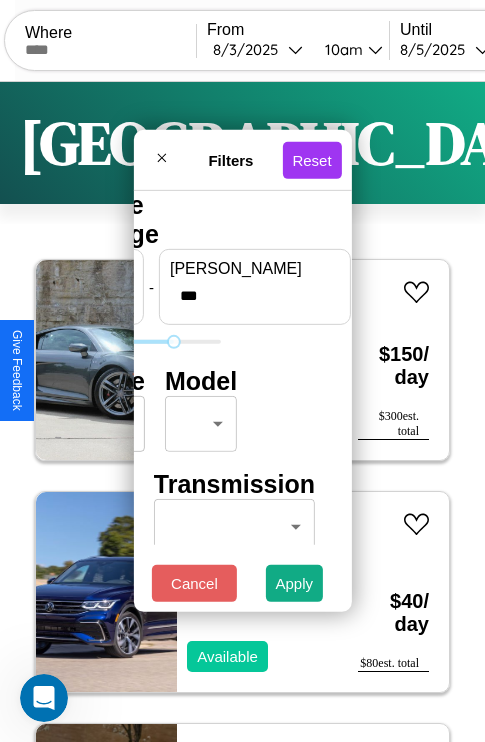 type on "***" 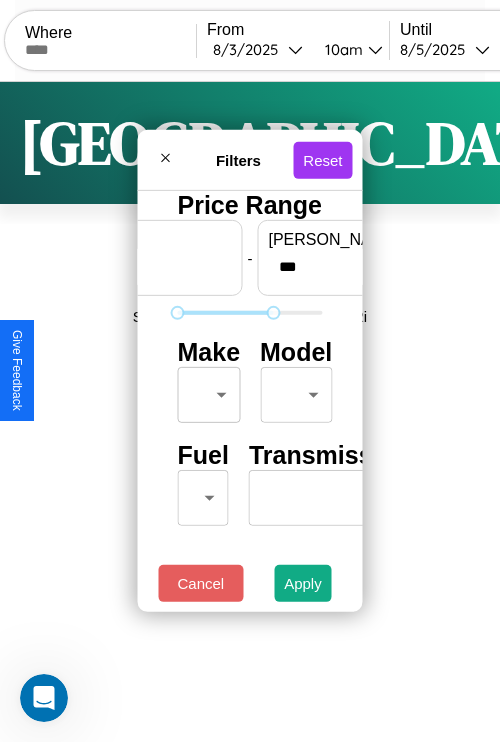 type on "**" 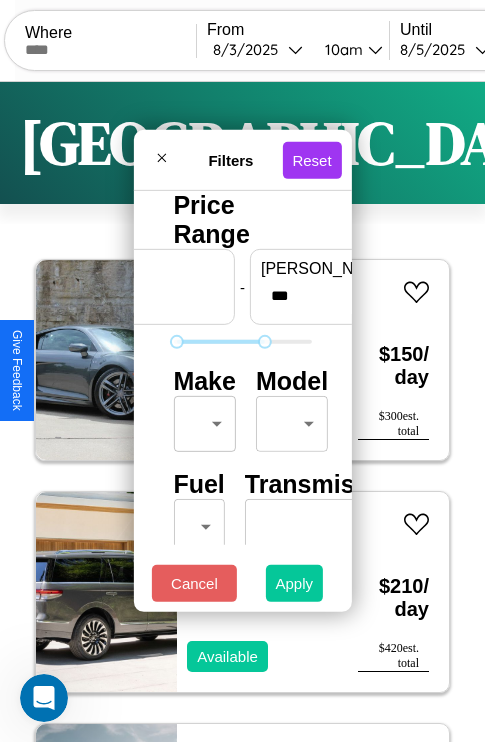 click on "Apply" at bounding box center [295, 583] 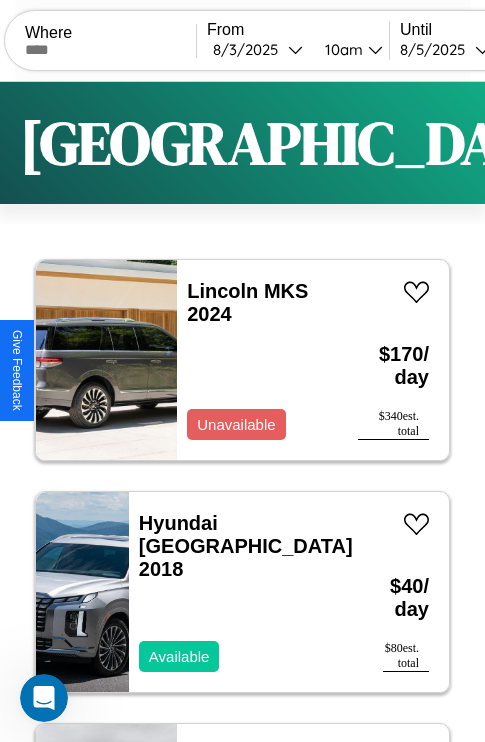 scroll, scrollTop: 95, scrollLeft: 0, axis: vertical 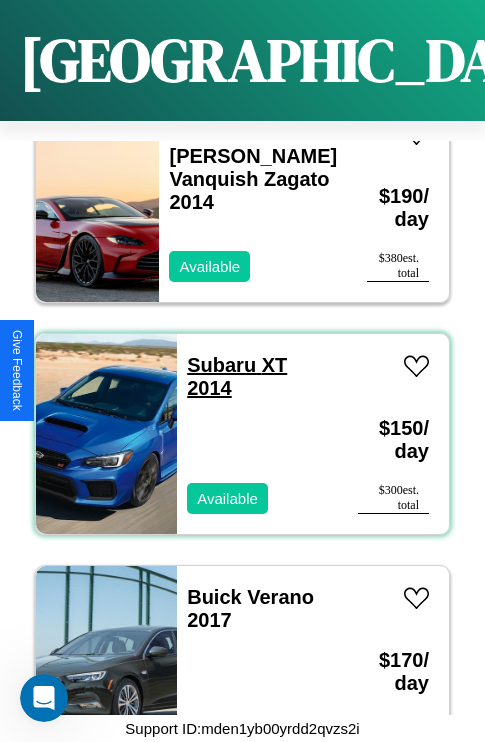 click on "Subaru   XT   2014" at bounding box center [237, 376] 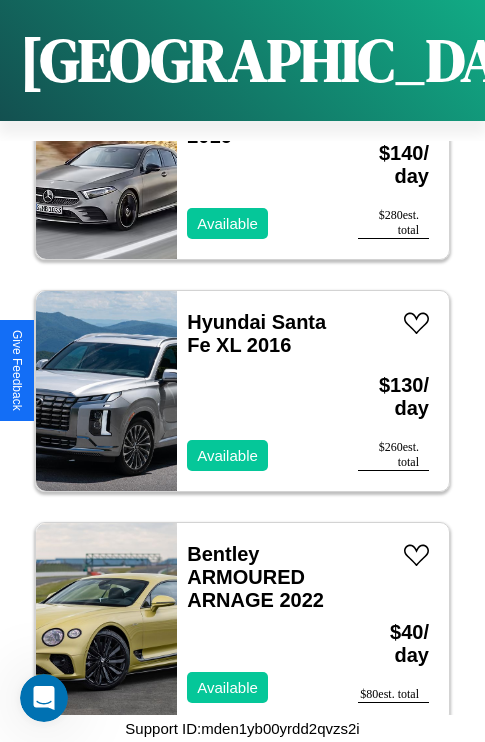 scroll, scrollTop: 27915, scrollLeft: 0, axis: vertical 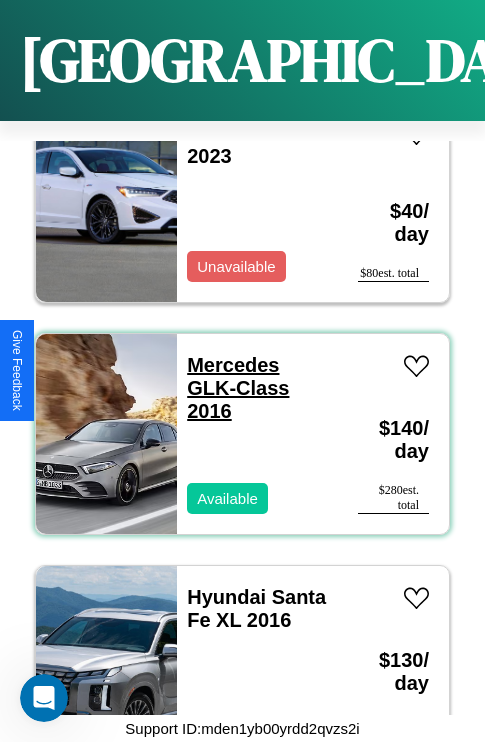 click on "Mercedes   GLK-Class   2016" at bounding box center [238, 388] 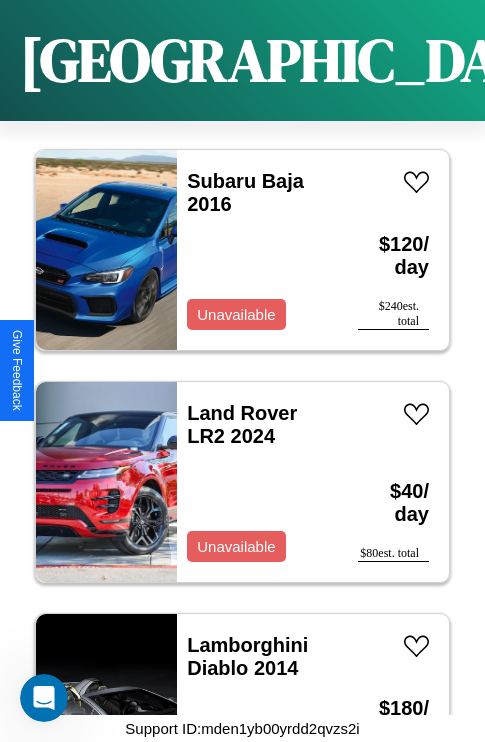 scroll, scrollTop: 30931, scrollLeft: 0, axis: vertical 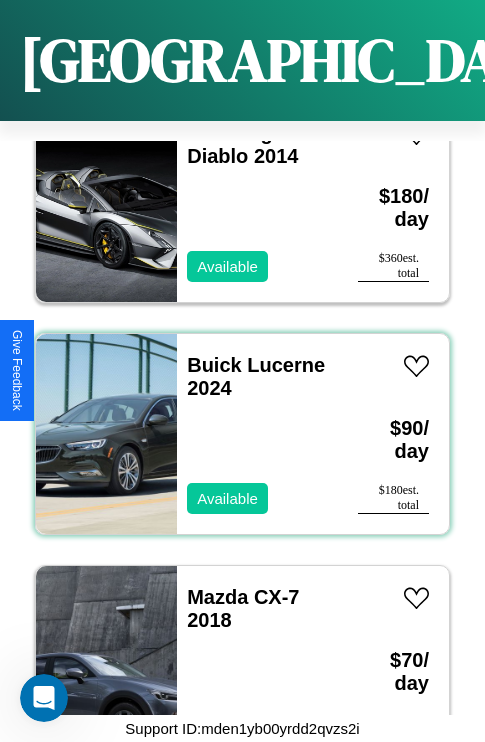 click on "Buick   Lucerne   2024 Available" at bounding box center (257, 434) 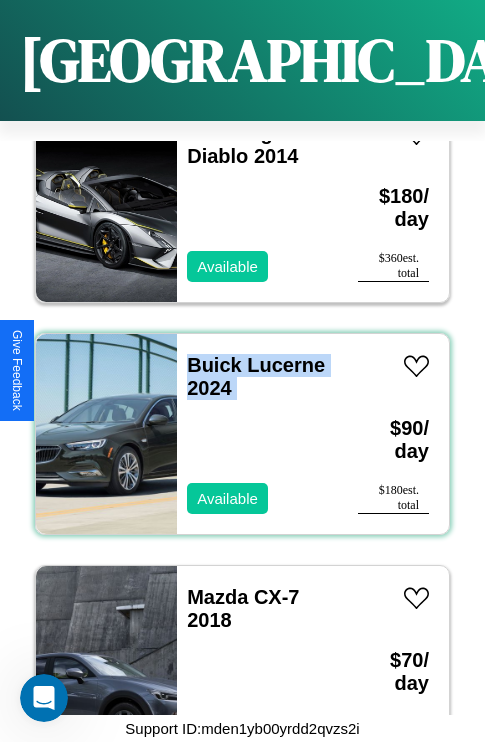 click on "Buick   Lucerne   2024 Available" at bounding box center (257, 434) 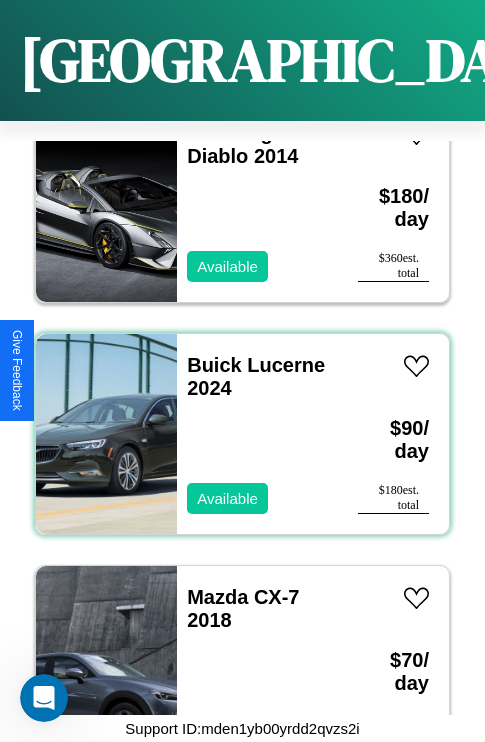 click on "Buick   Lucerne   2024 Available" at bounding box center [257, 434] 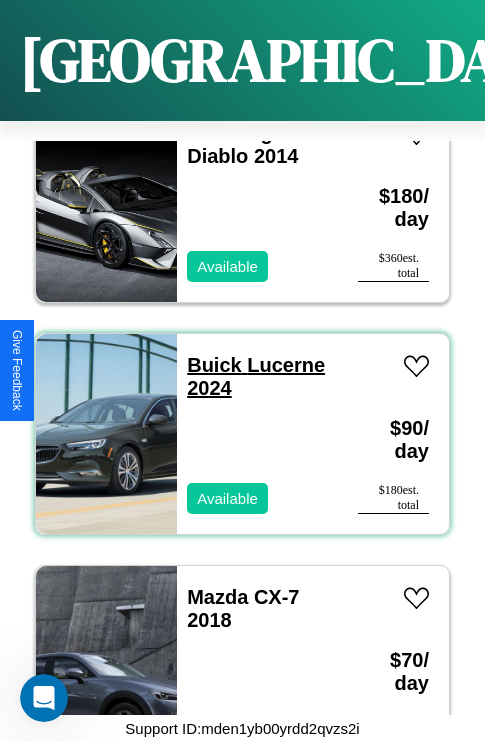 click on "Buick   Lucerne   2024" at bounding box center [256, 376] 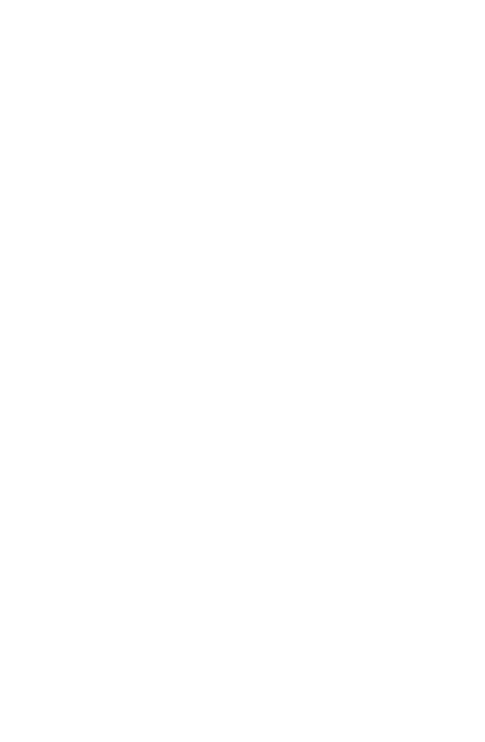 scroll, scrollTop: 0, scrollLeft: 0, axis: both 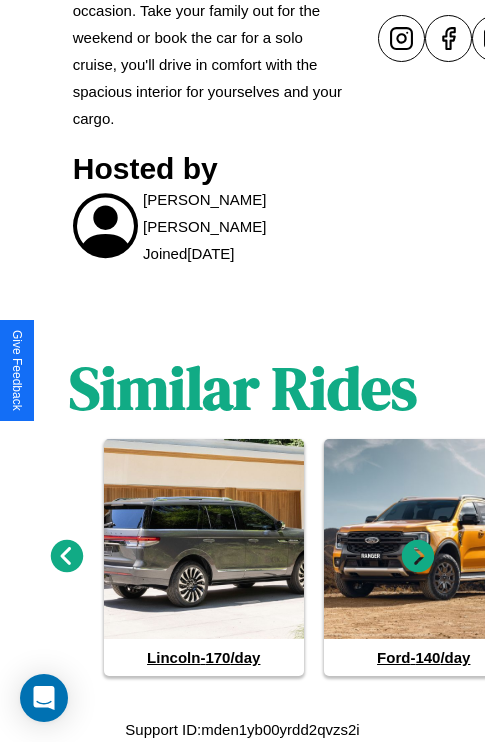 click 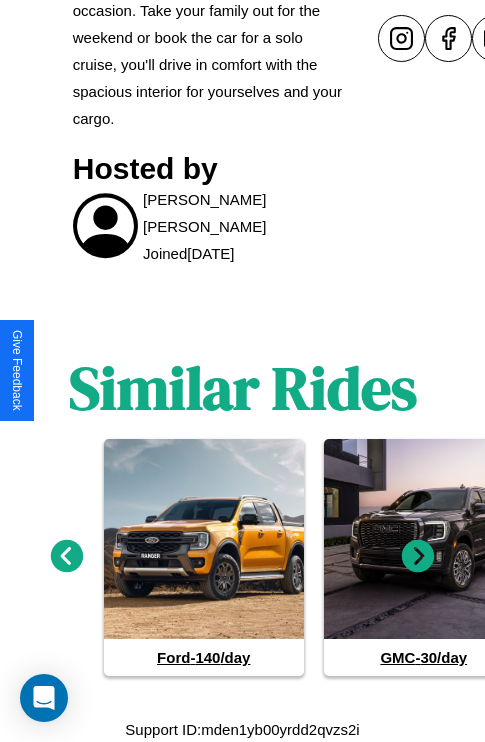 click 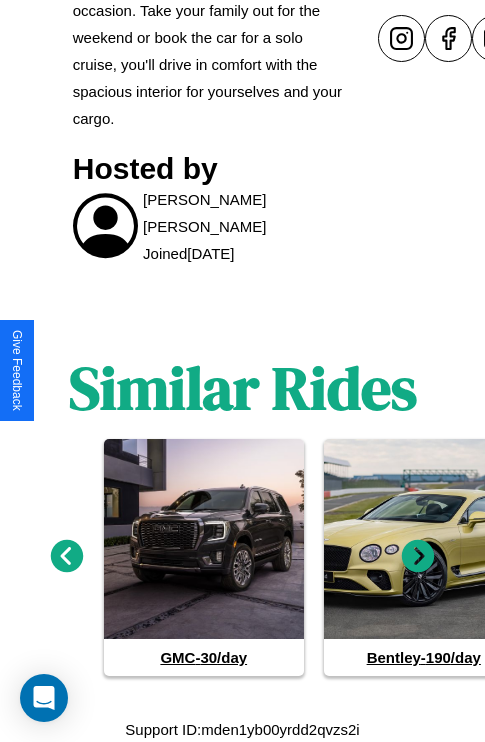 click 